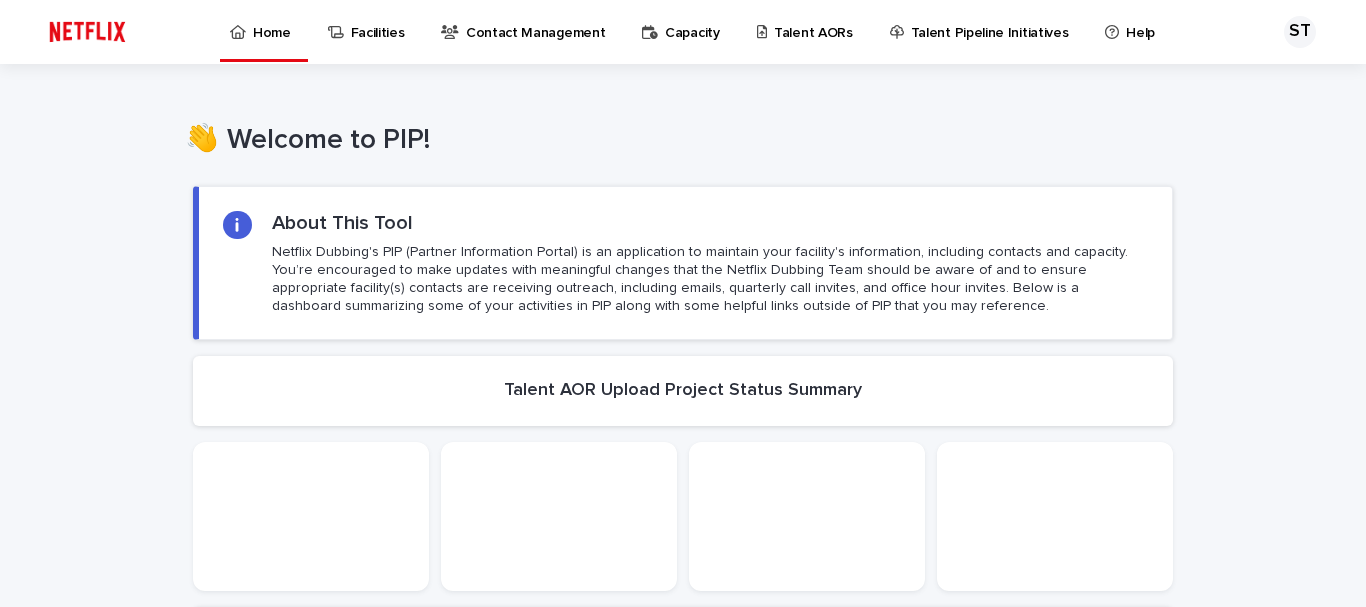 scroll, scrollTop: 0, scrollLeft: 0, axis: both 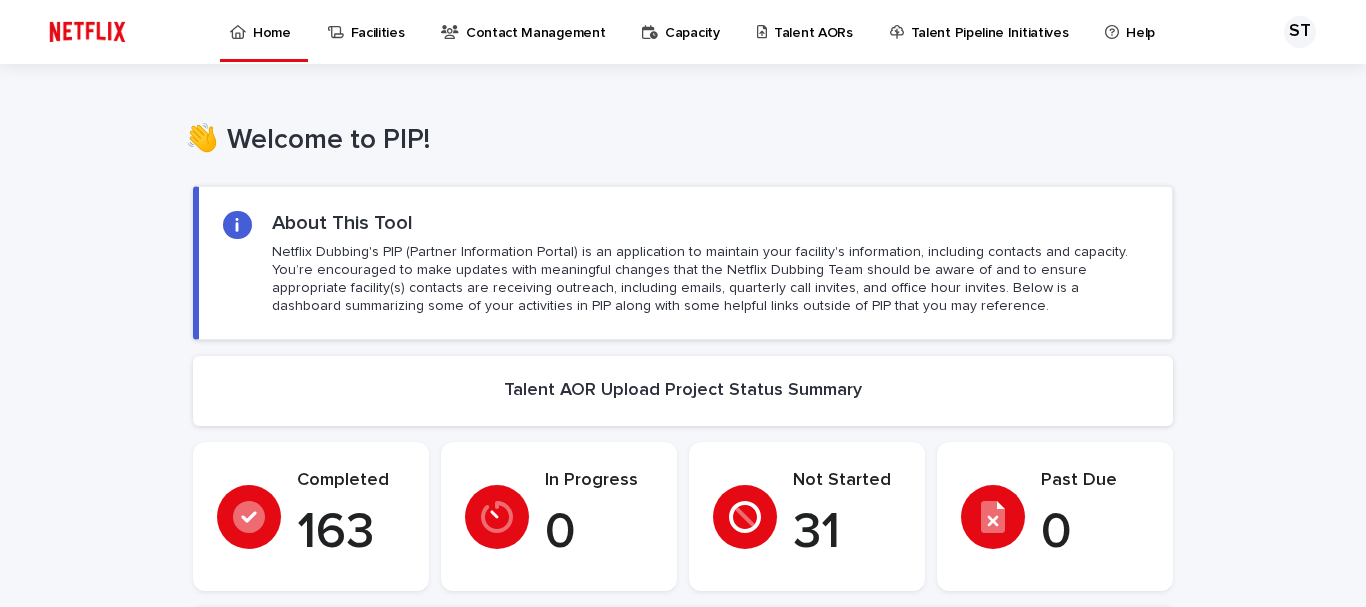 click on "Facilities" at bounding box center (378, 21) 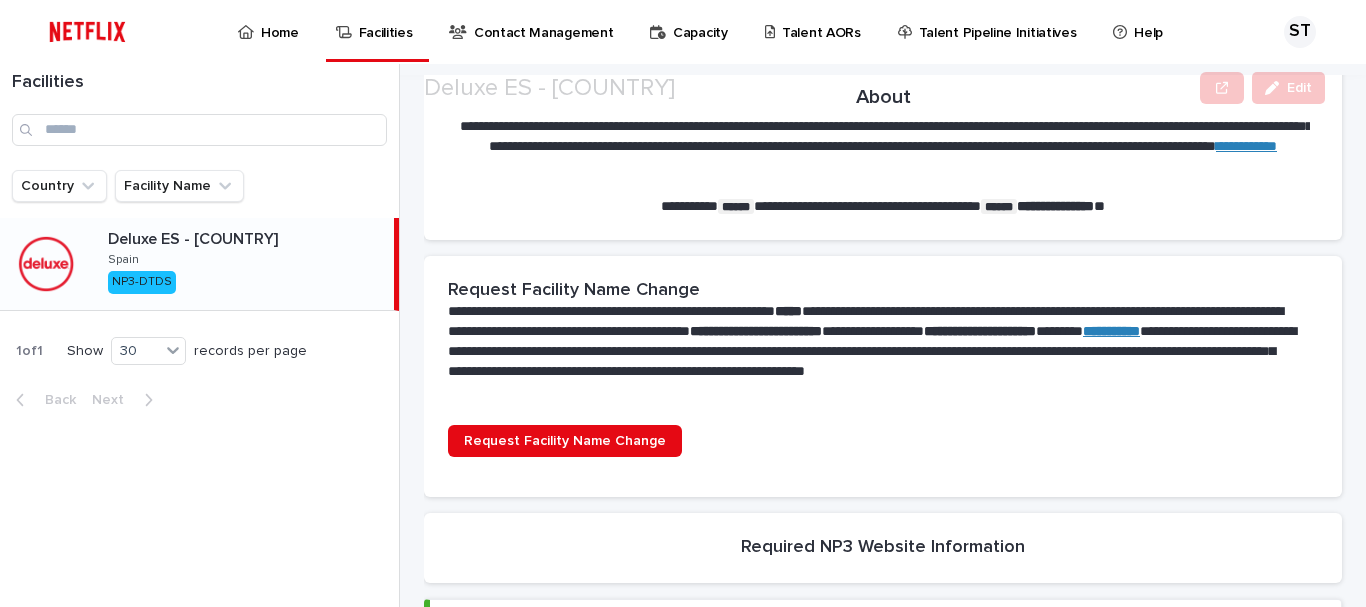 scroll, scrollTop: 200, scrollLeft: 0, axis: vertical 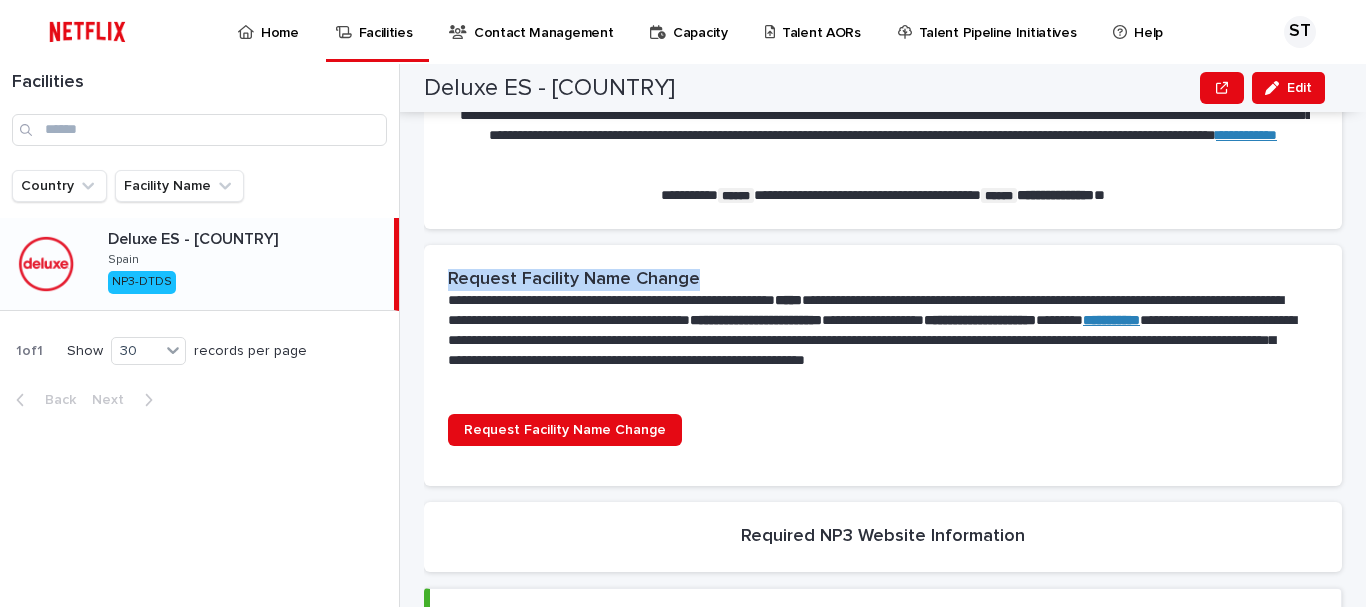 drag, startPoint x: 447, startPoint y: 272, endPoint x: 708, endPoint y: 272, distance: 261 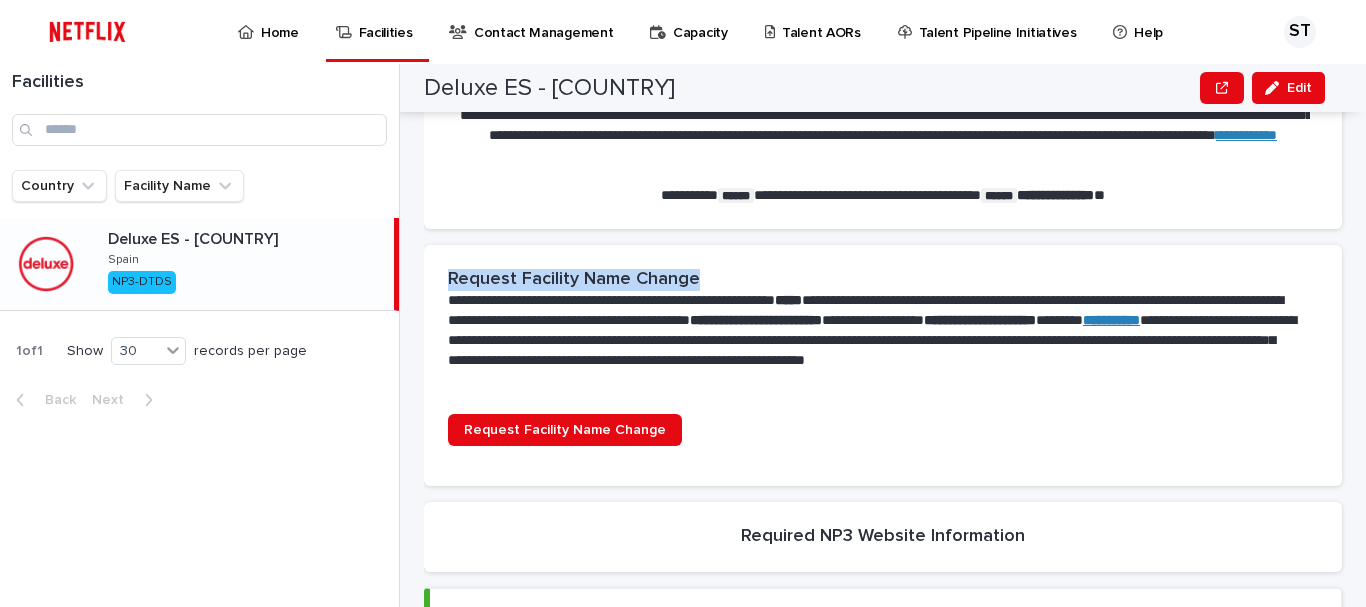 click on "**********" at bounding box center [883, 329] 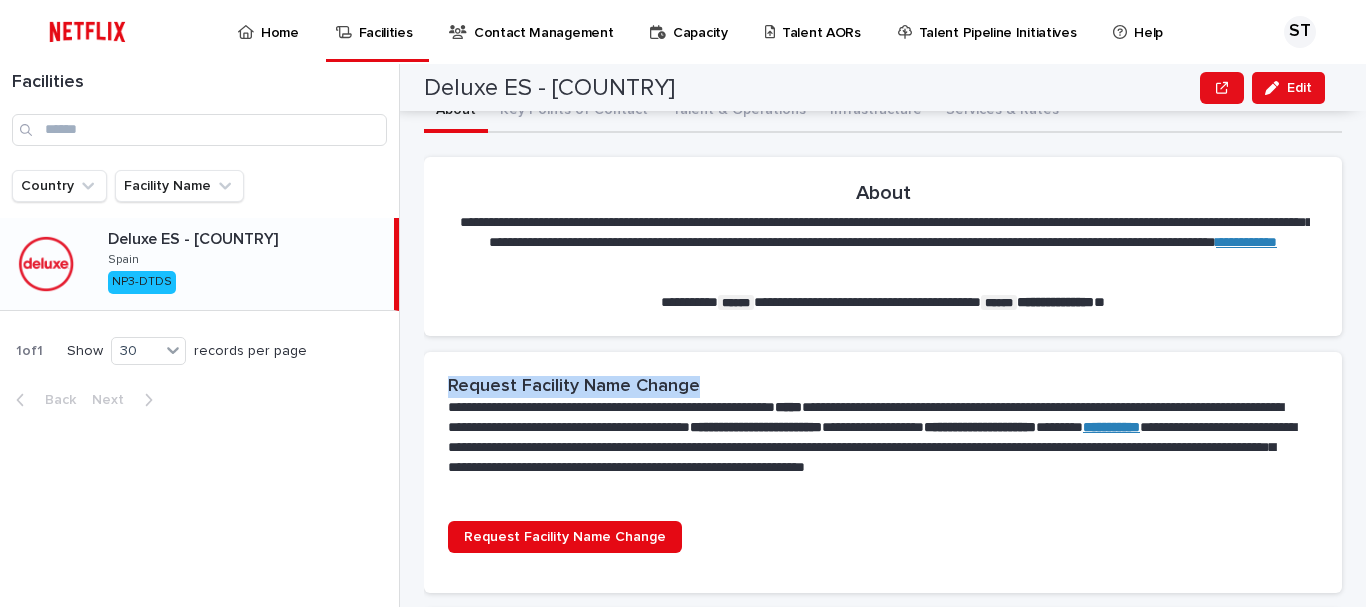 scroll, scrollTop: 0, scrollLeft: 0, axis: both 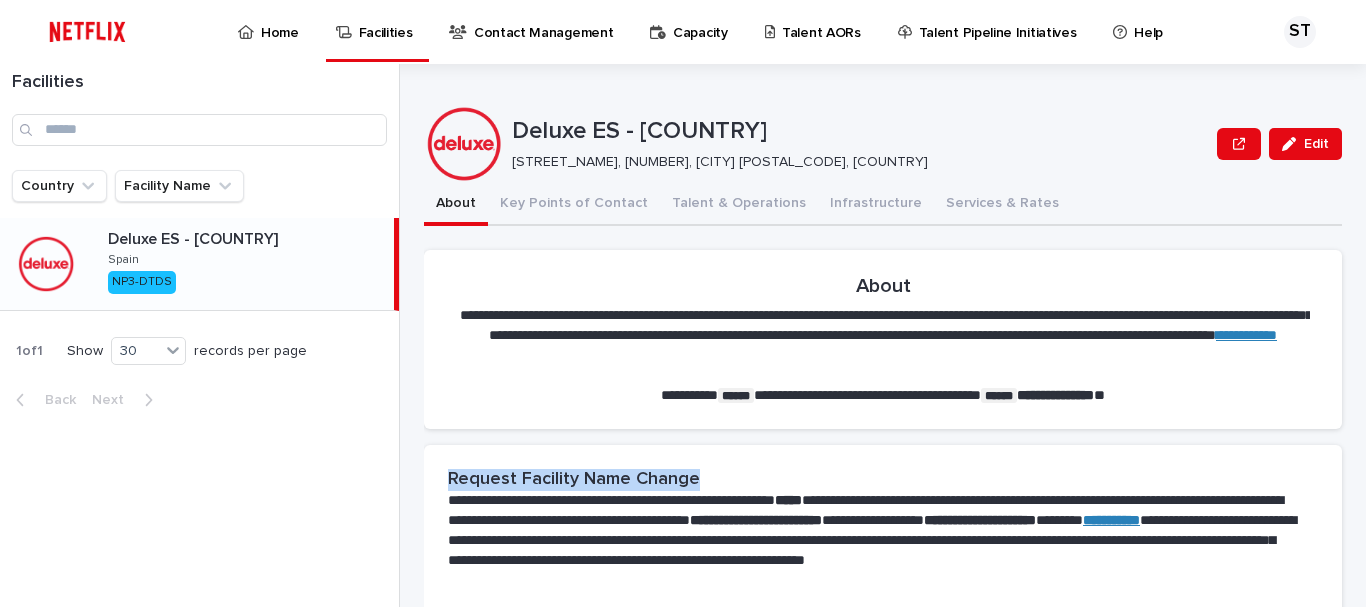 click on "Deluxe ES - [COUNTRY]" at bounding box center [247, 239] 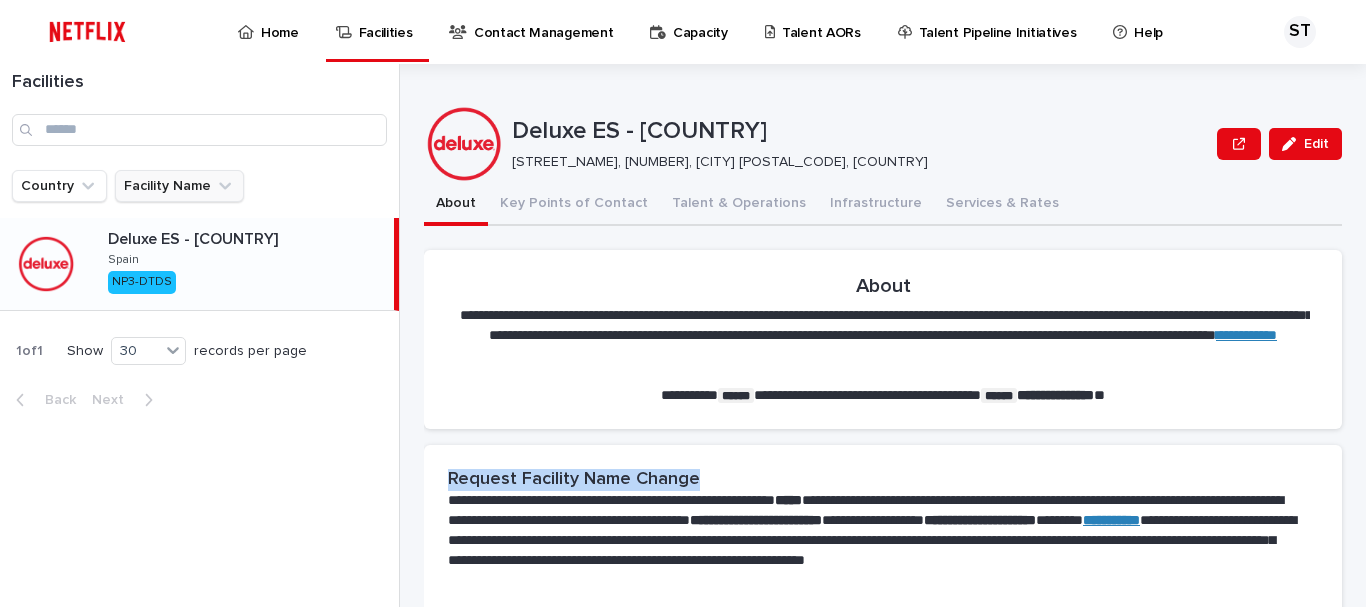 click on "Facility Name" at bounding box center [179, 186] 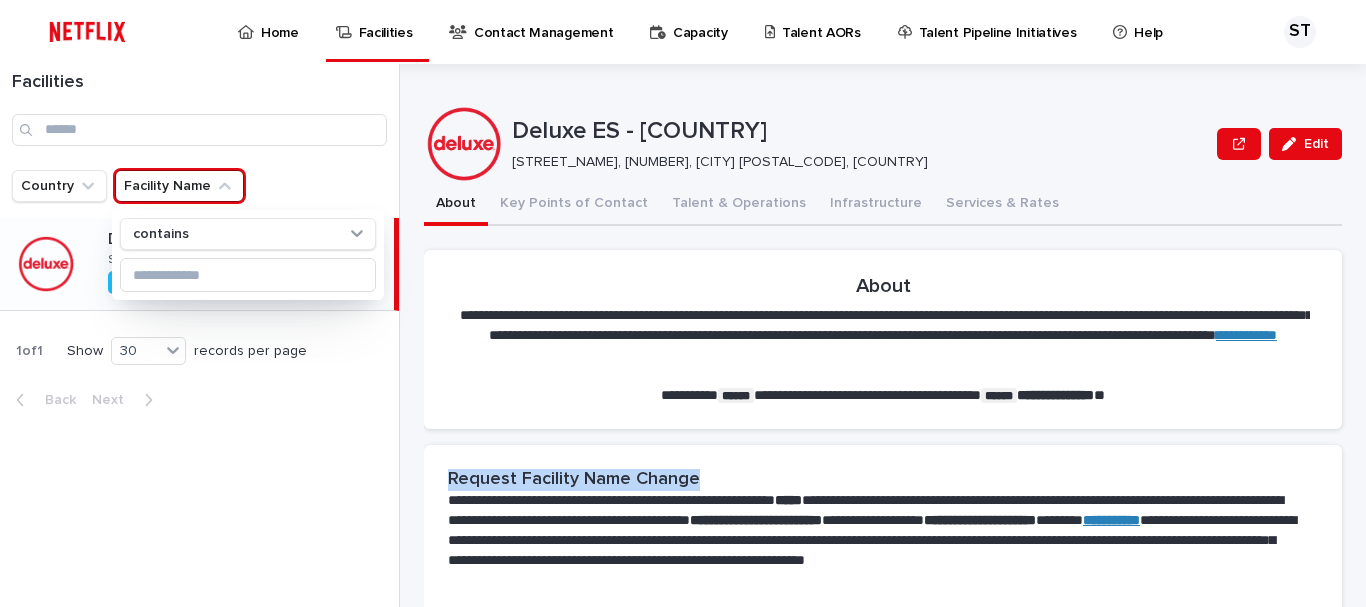 click on "Facility Name" at bounding box center [179, 186] 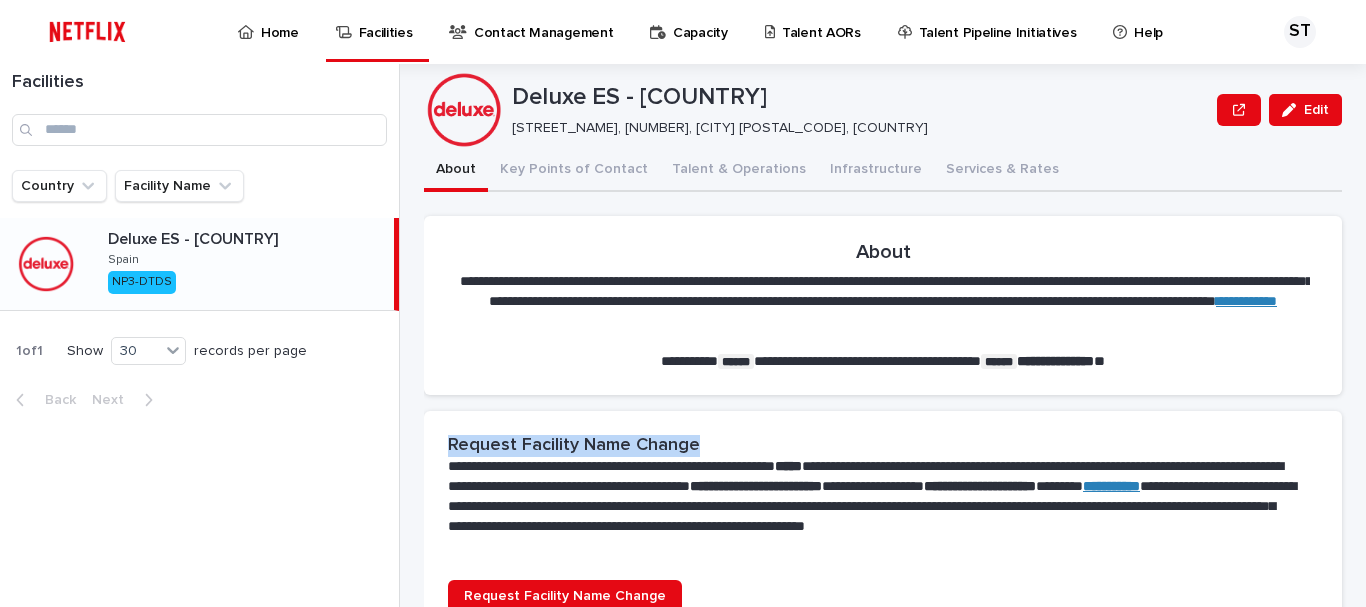 scroll, scrollTop: 0, scrollLeft: 0, axis: both 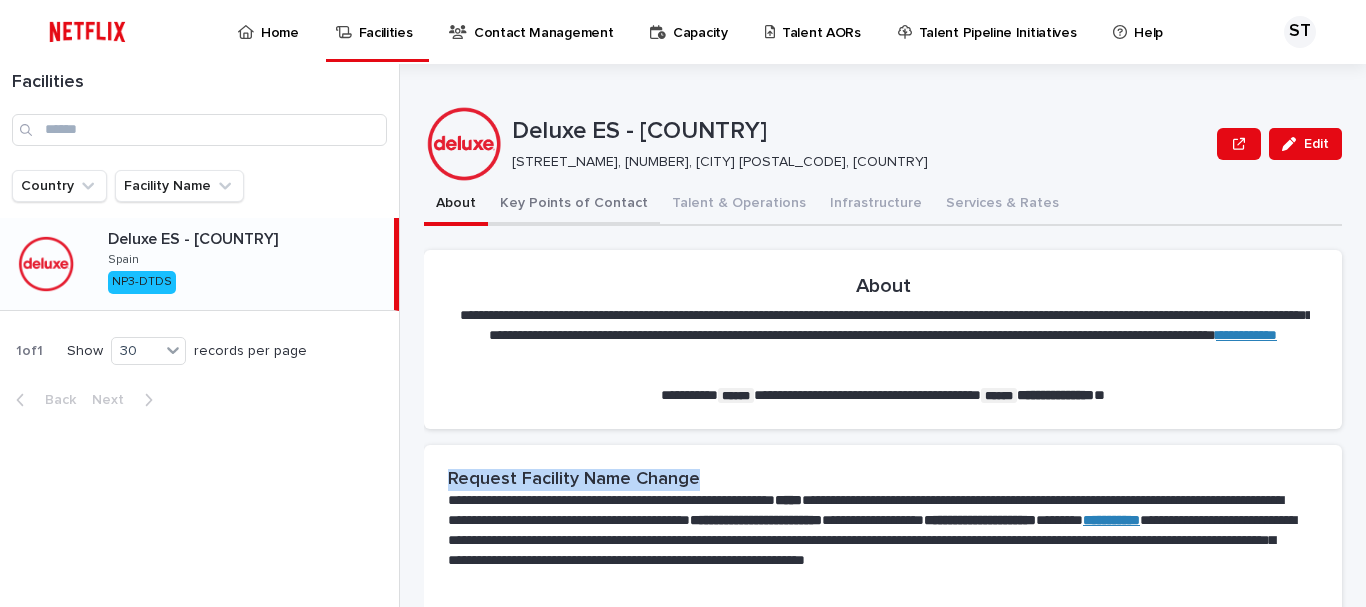 click on "Key Points of Contact" at bounding box center (574, 205) 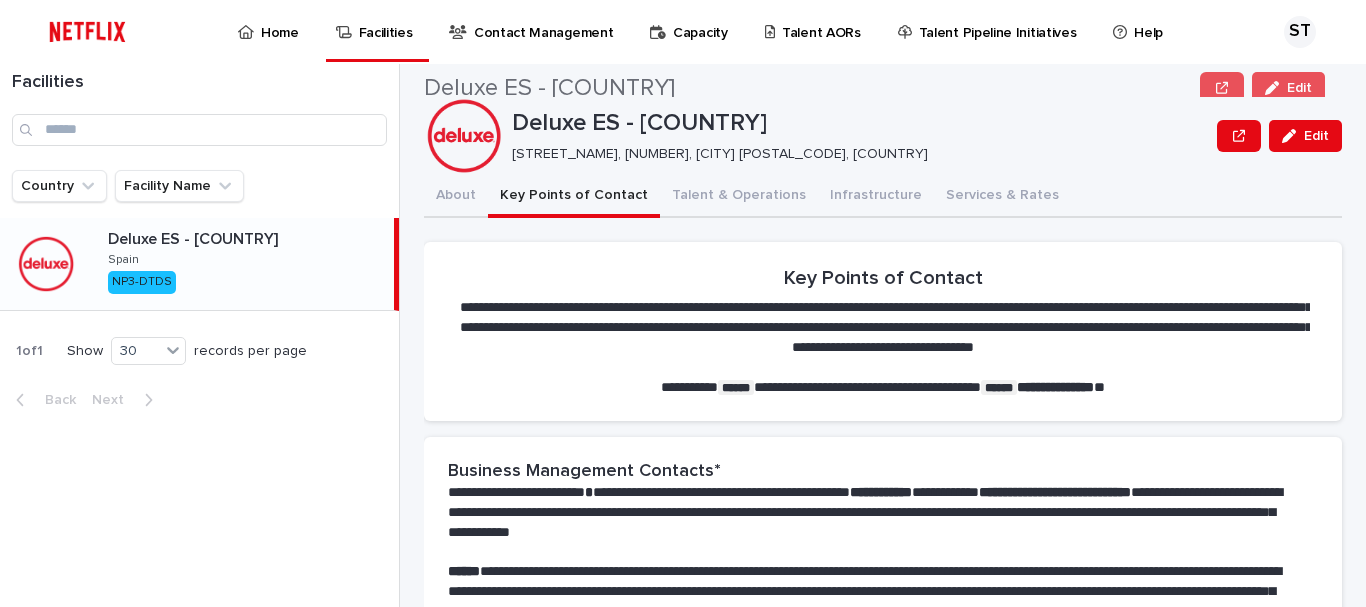 scroll, scrollTop: 0, scrollLeft: 0, axis: both 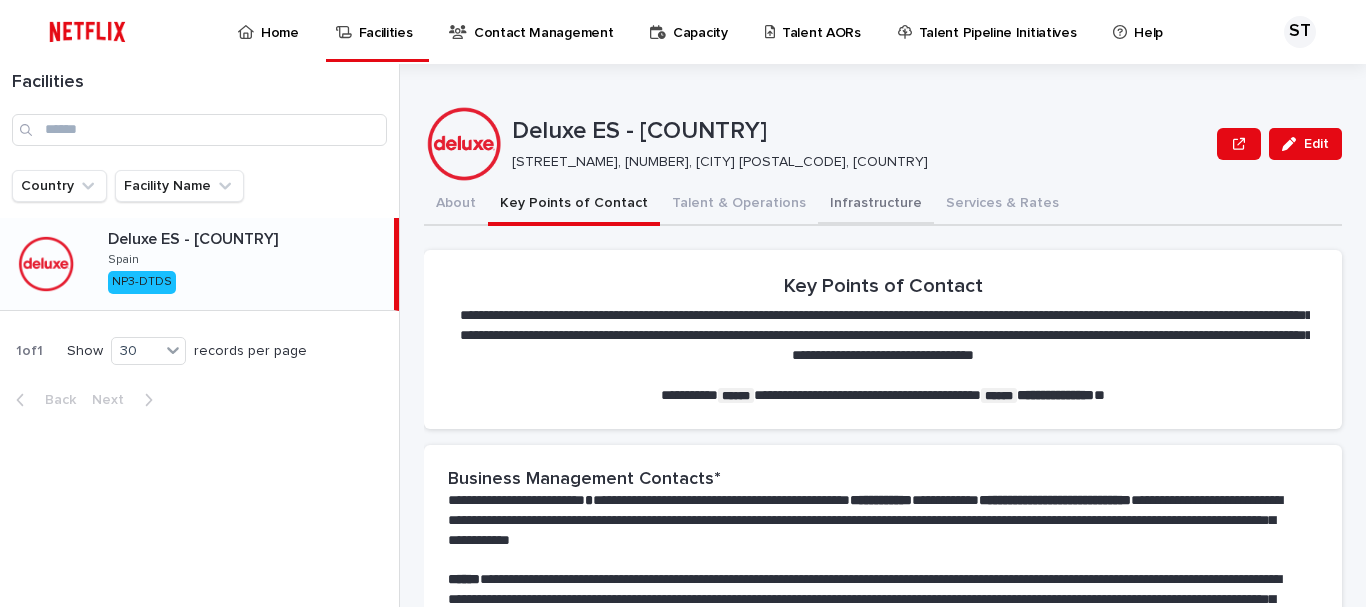 click on "Talent & Operations" at bounding box center [739, 205] 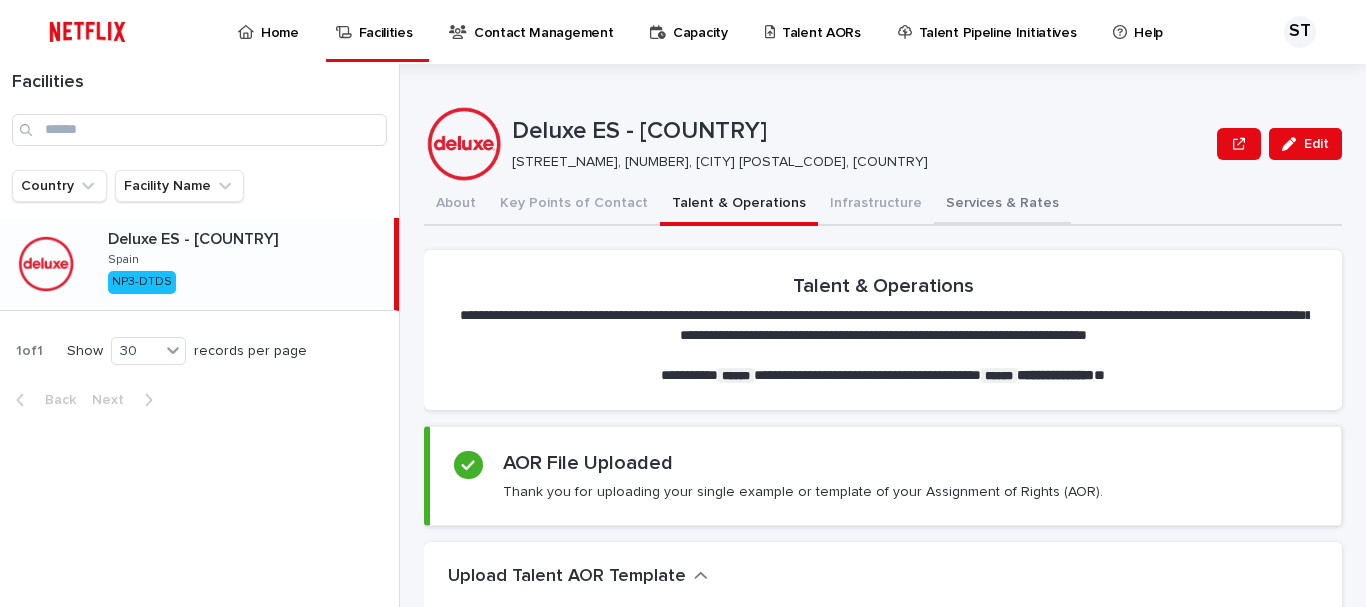 drag, startPoint x: 841, startPoint y: 205, endPoint x: 917, endPoint y: 204, distance: 76.00658 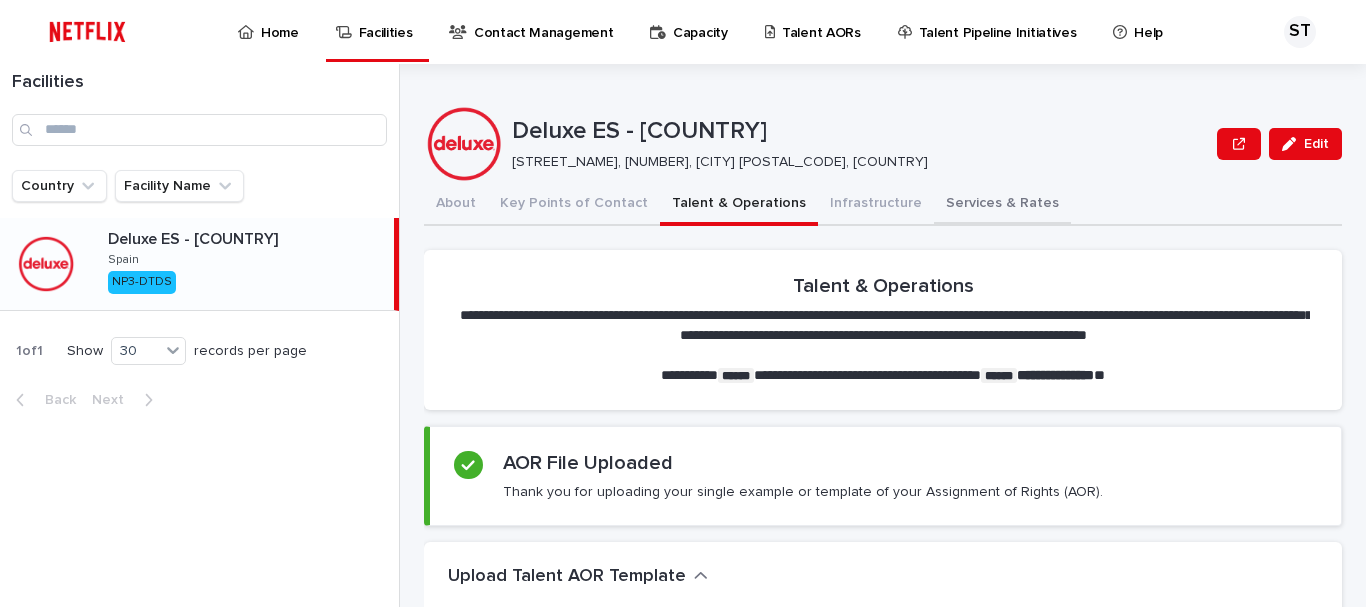 click on "Infrastructure" at bounding box center [876, 205] 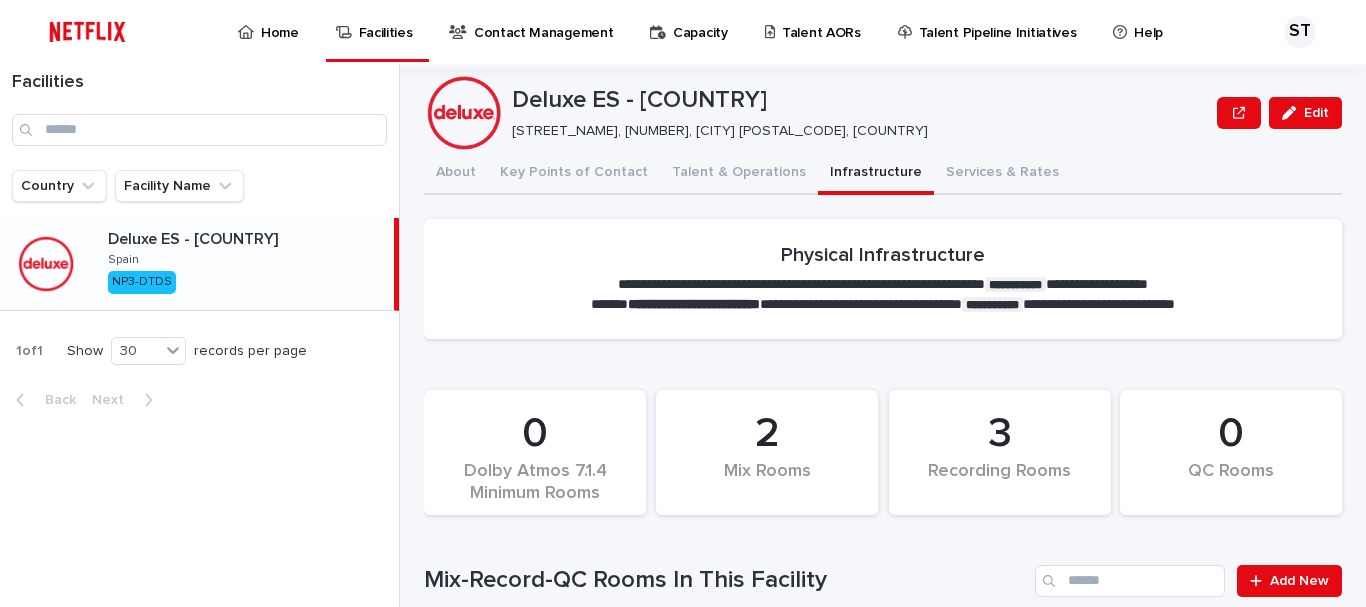 scroll, scrollTop: 0, scrollLeft: 0, axis: both 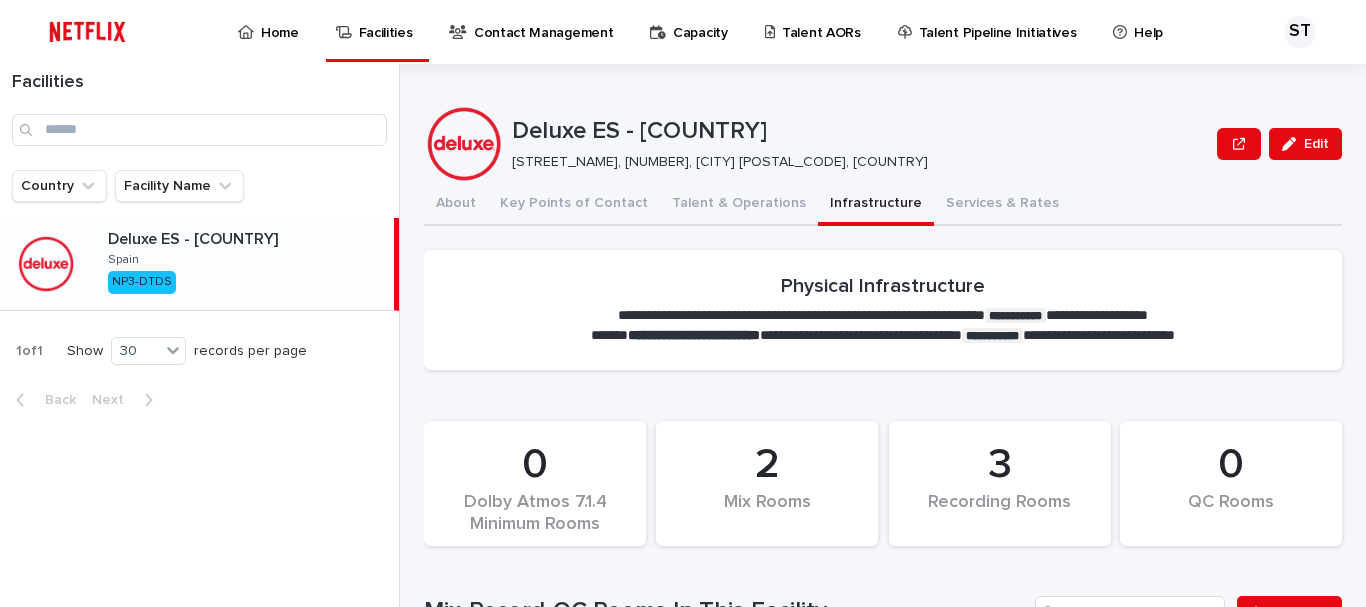 click on "Contact Management" at bounding box center [543, 21] 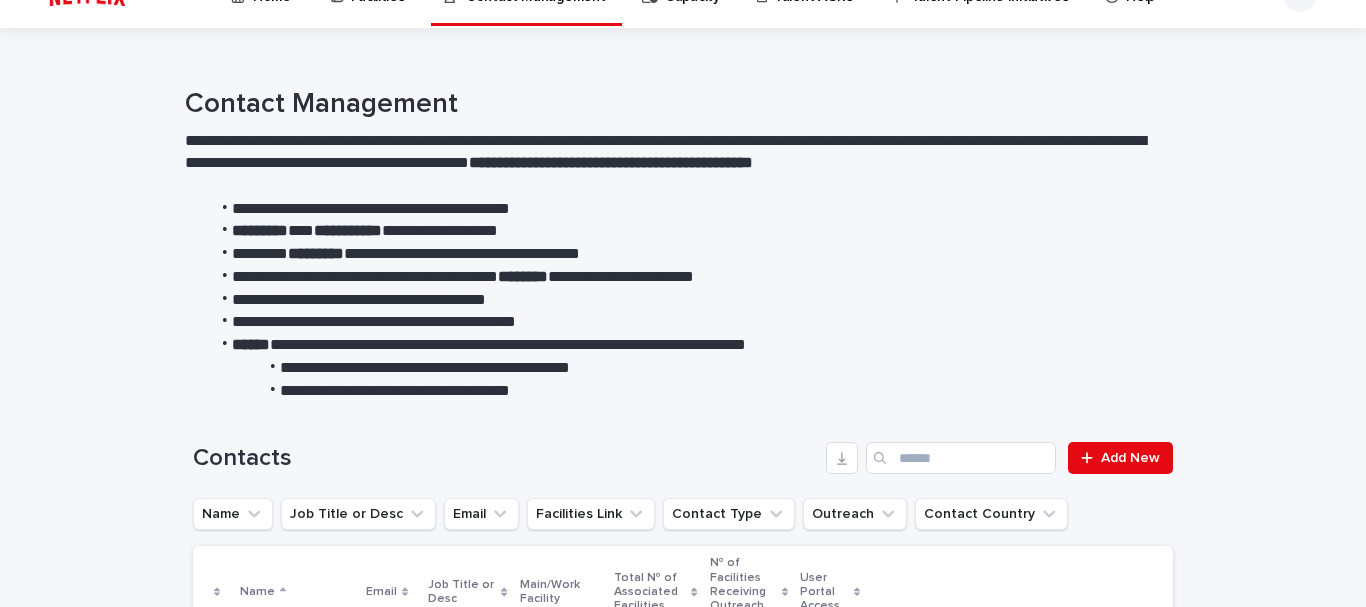 scroll, scrollTop: 0, scrollLeft: 0, axis: both 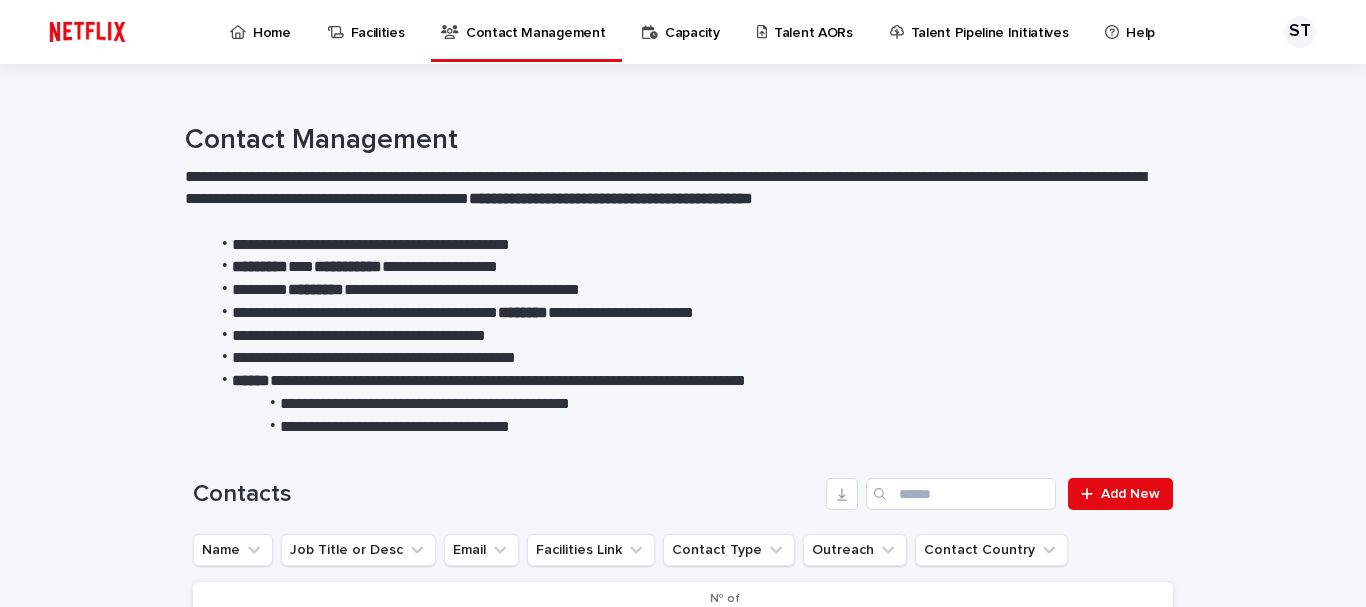 click on "Capacity" at bounding box center (692, 21) 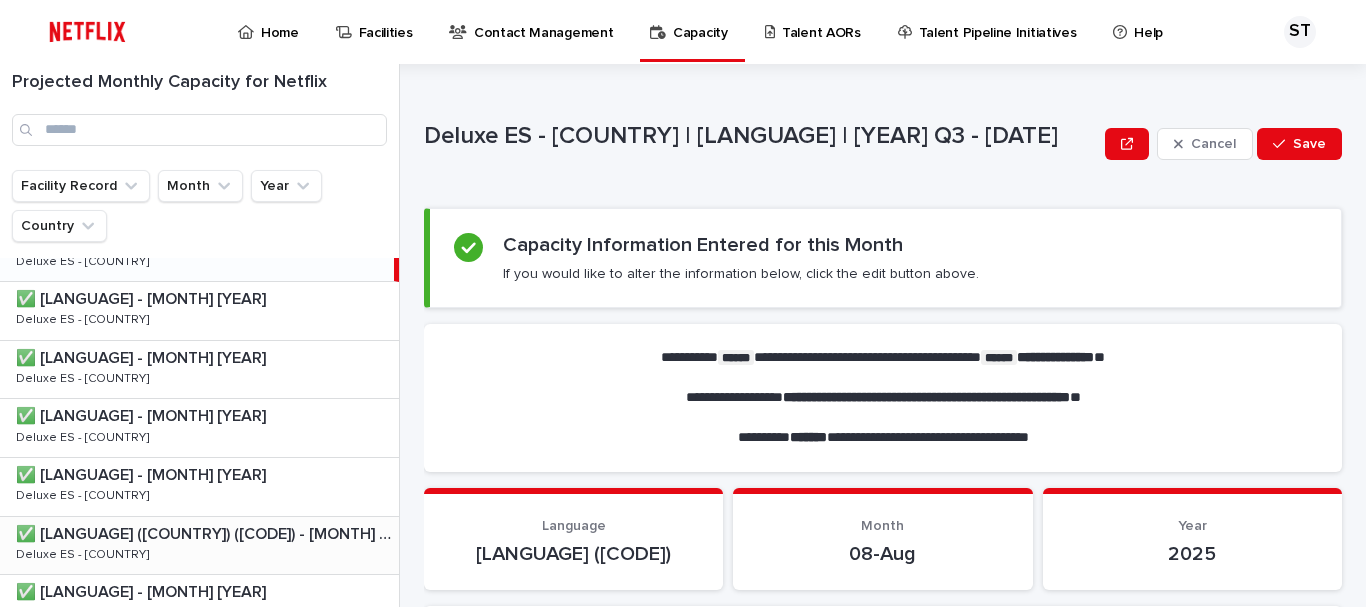 scroll, scrollTop: 0, scrollLeft: 0, axis: both 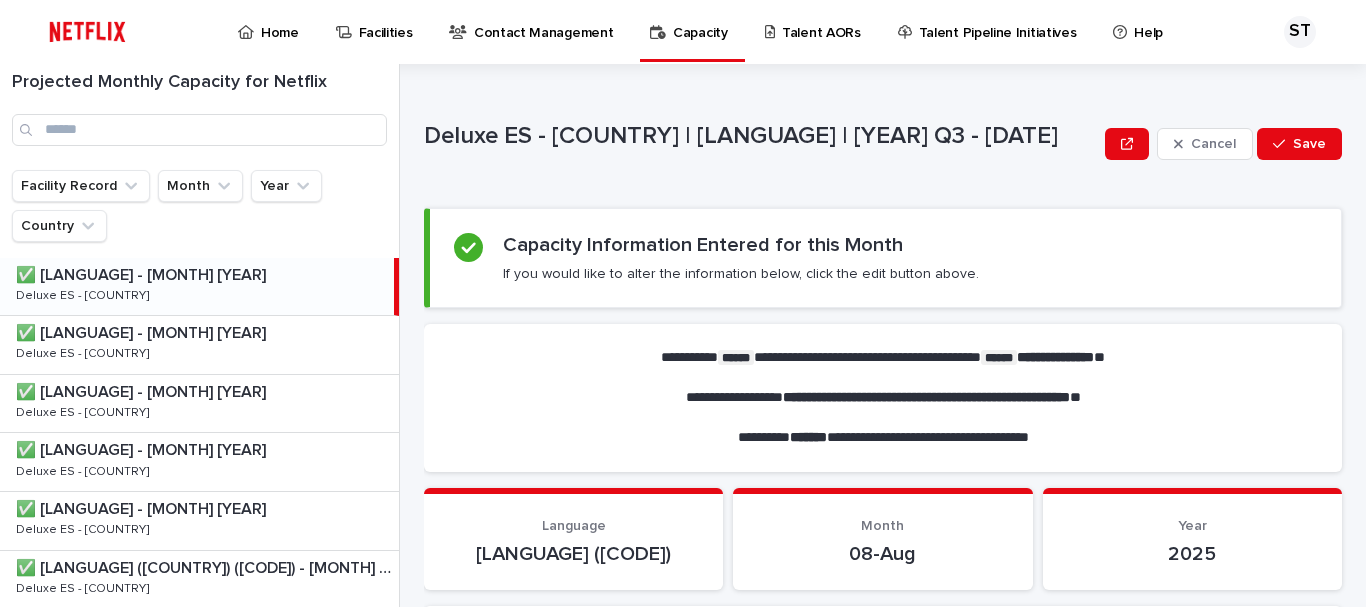 click on "Talent AORs" at bounding box center (821, 21) 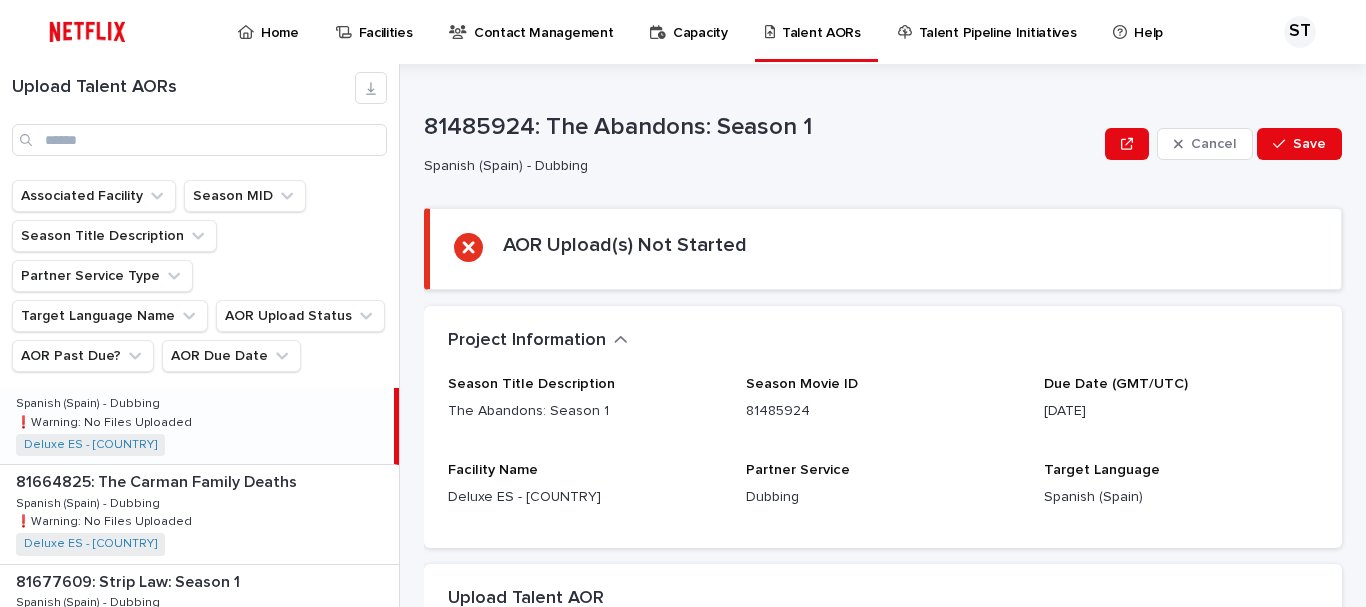 scroll, scrollTop: 0, scrollLeft: 0, axis: both 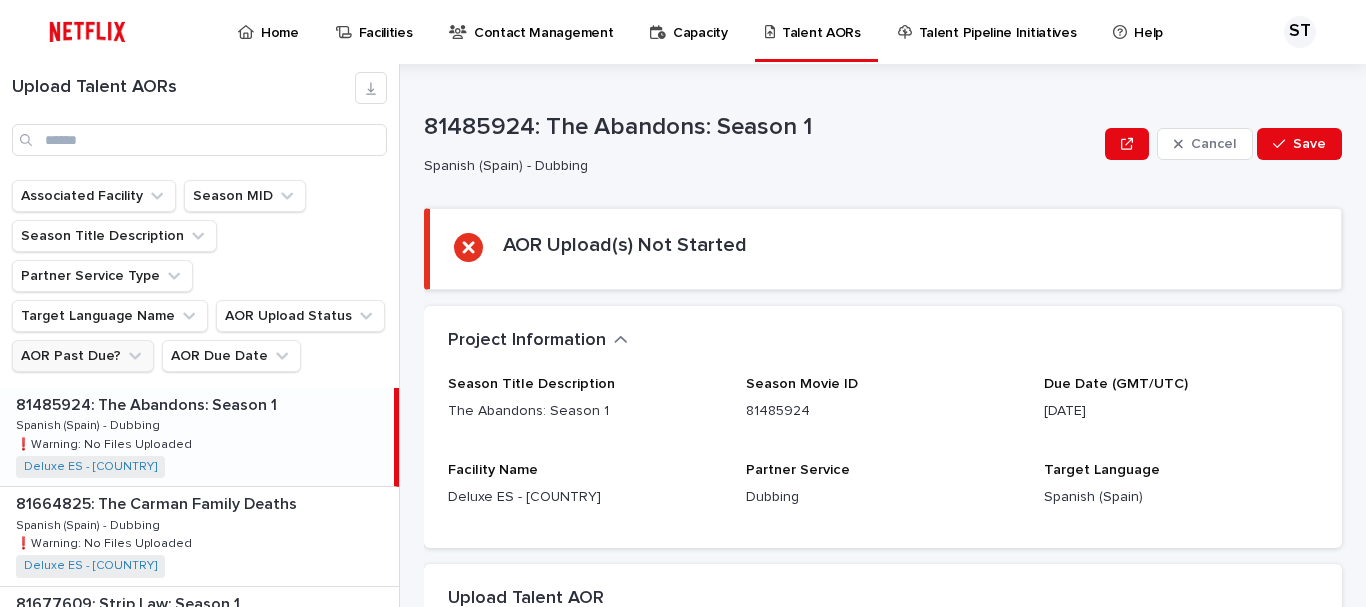 click on "AOR Past Due?" at bounding box center [83, 356] 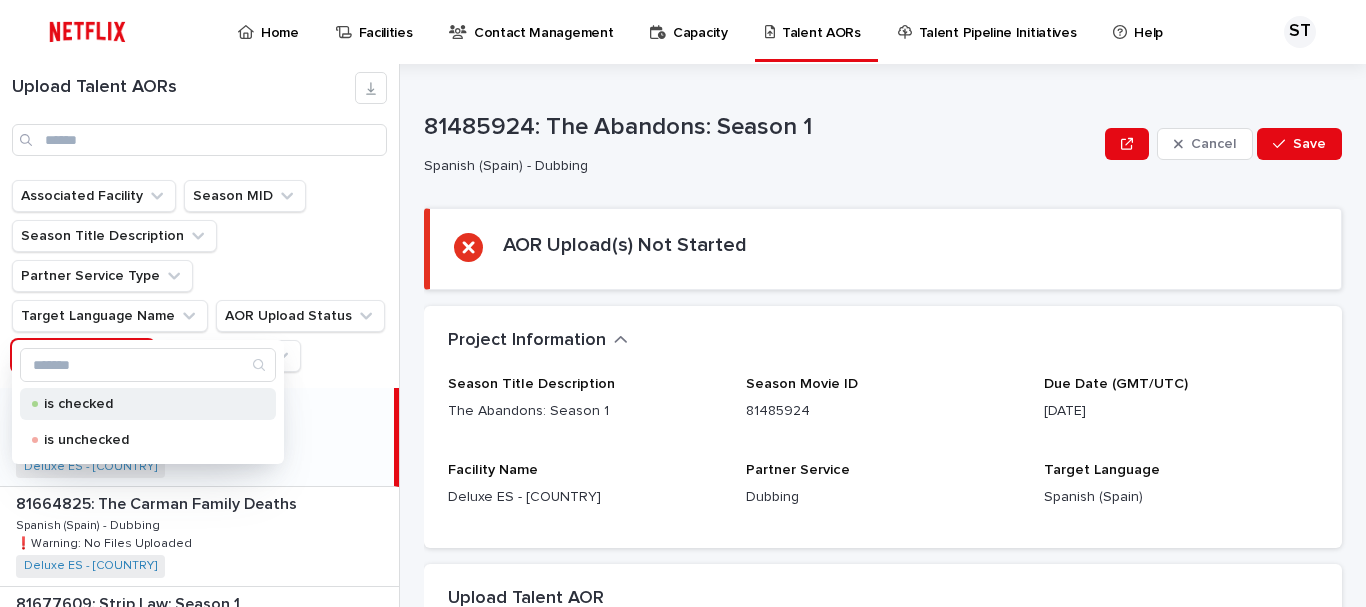 click on "is checked" at bounding box center [144, 404] 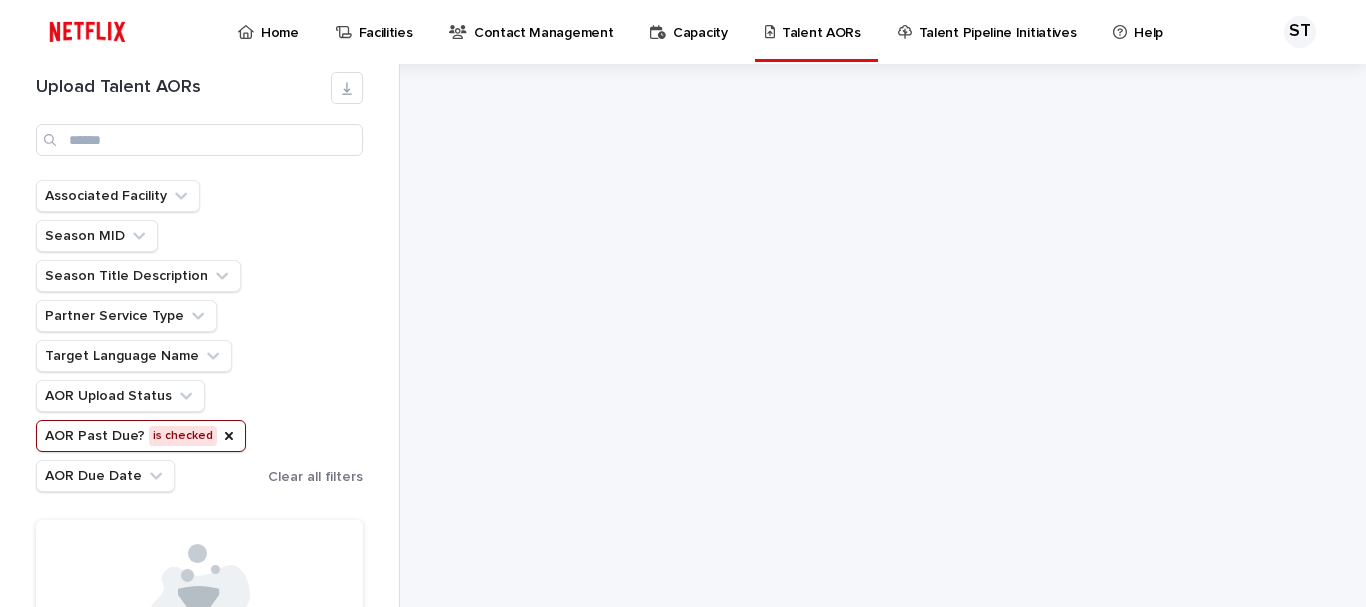 click on "AOR Past Due? is checked" at bounding box center (141, 436) 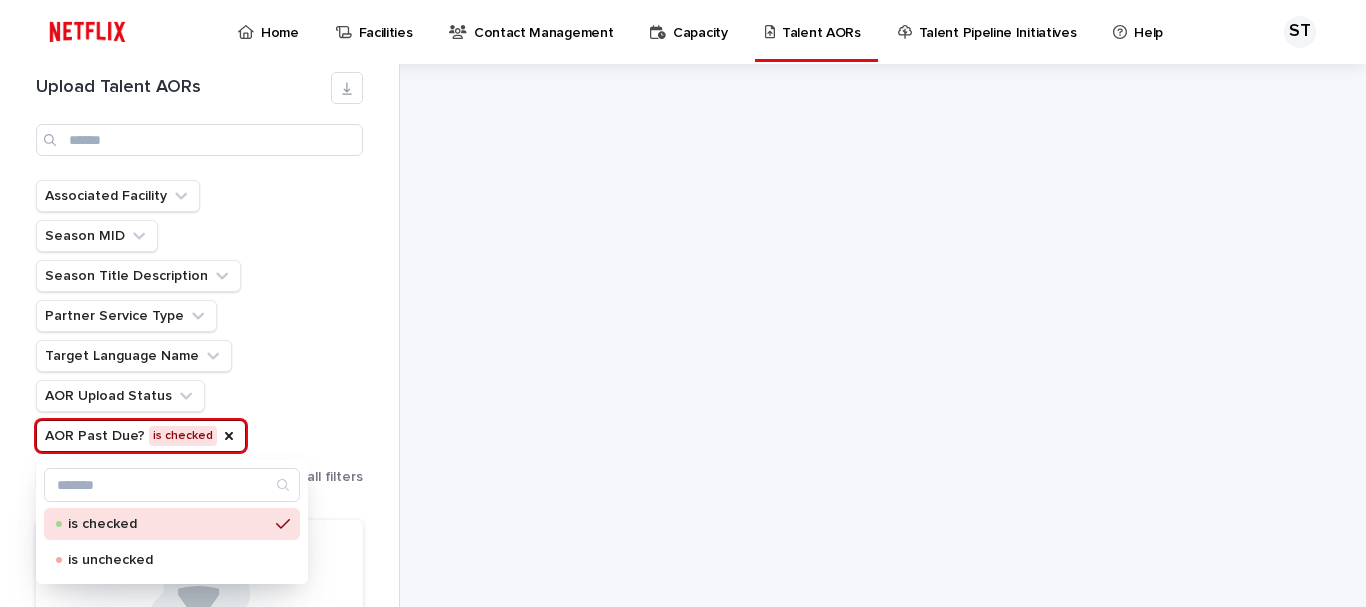 click 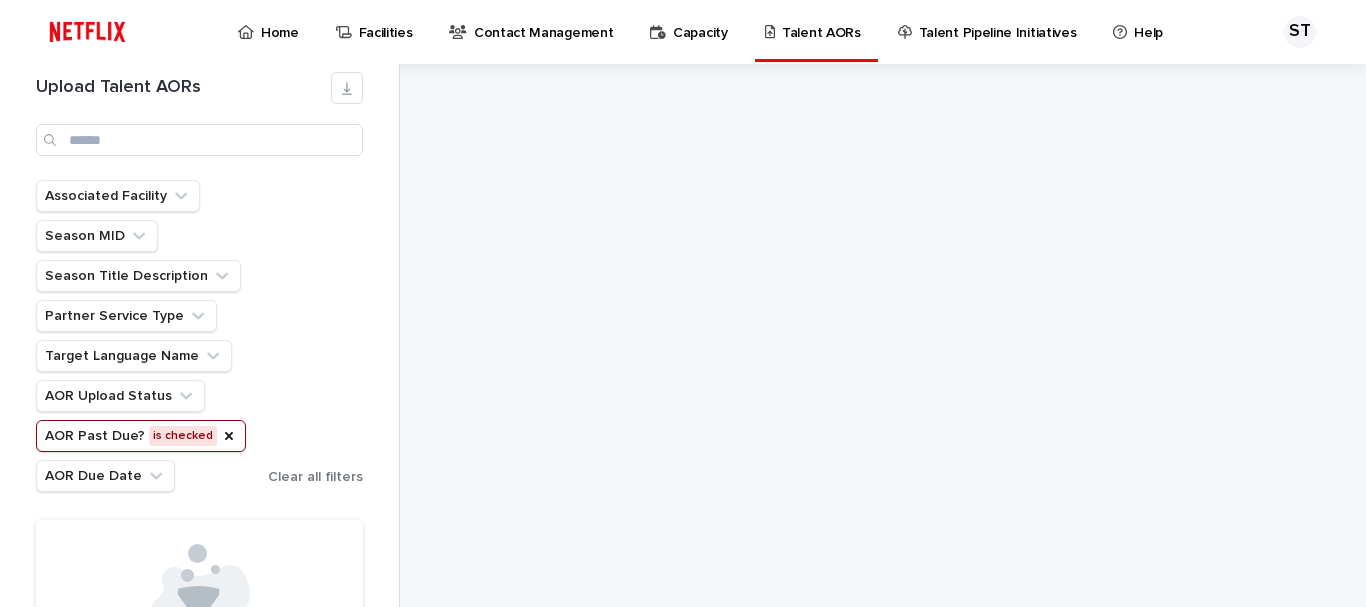 click 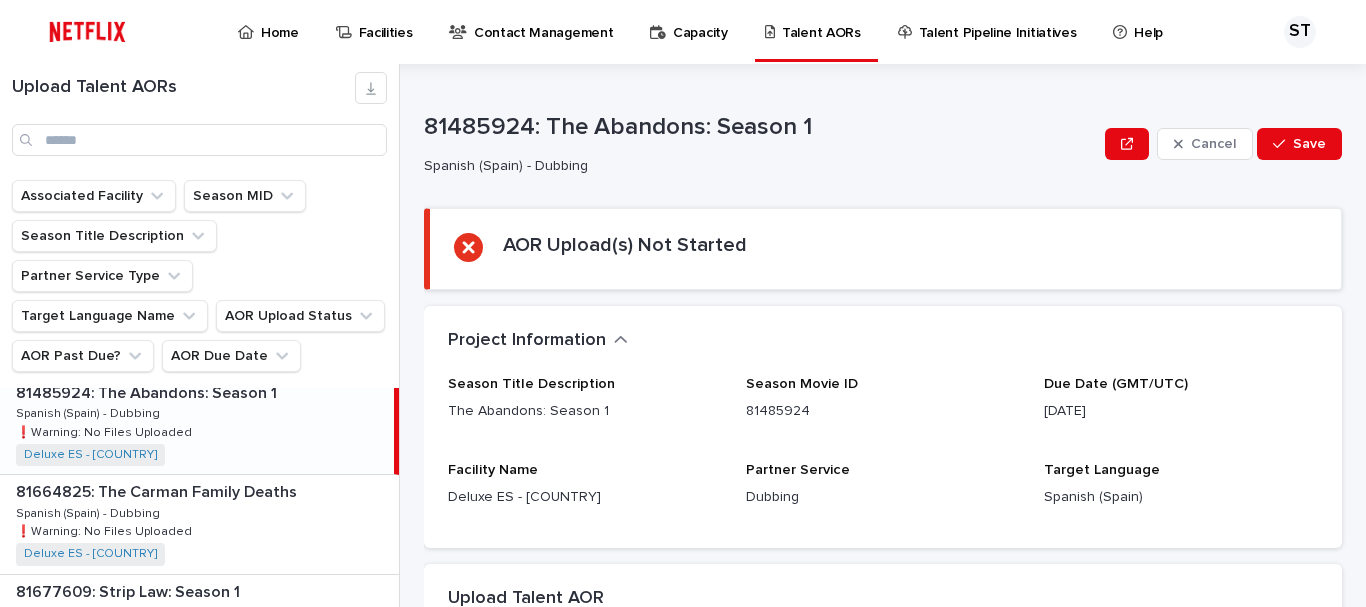 scroll, scrollTop: 0, scrollLeft: 0, axis: both 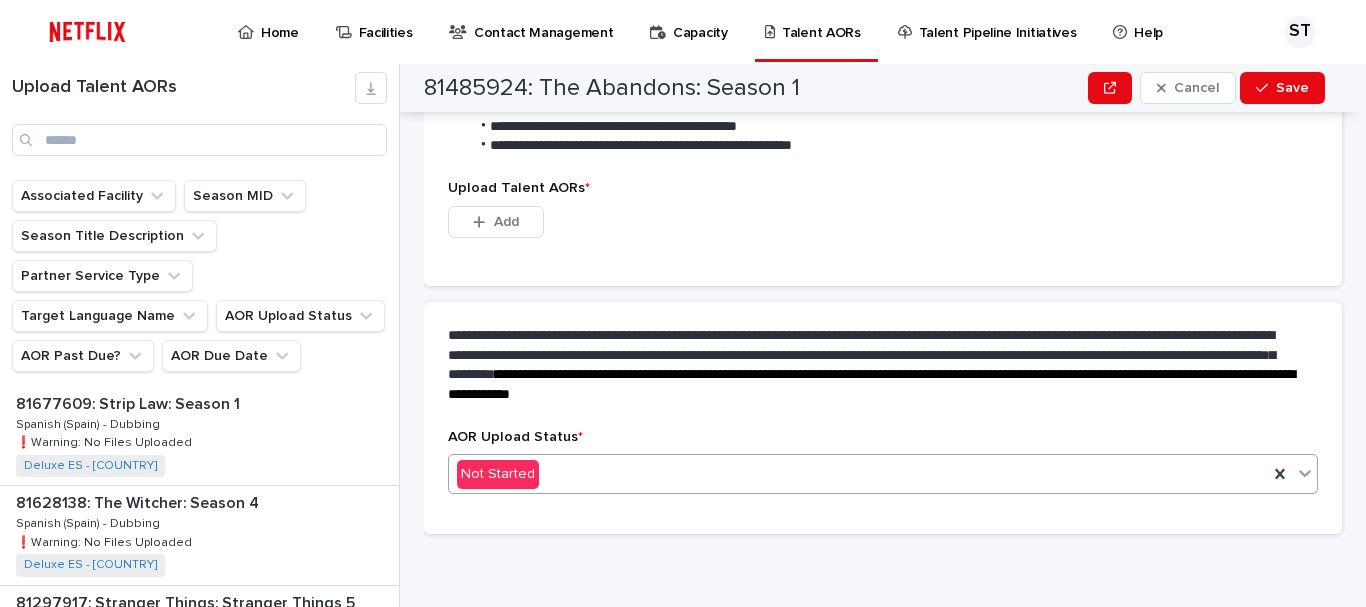 click on "Not Started" at bounding box center [858, 474] 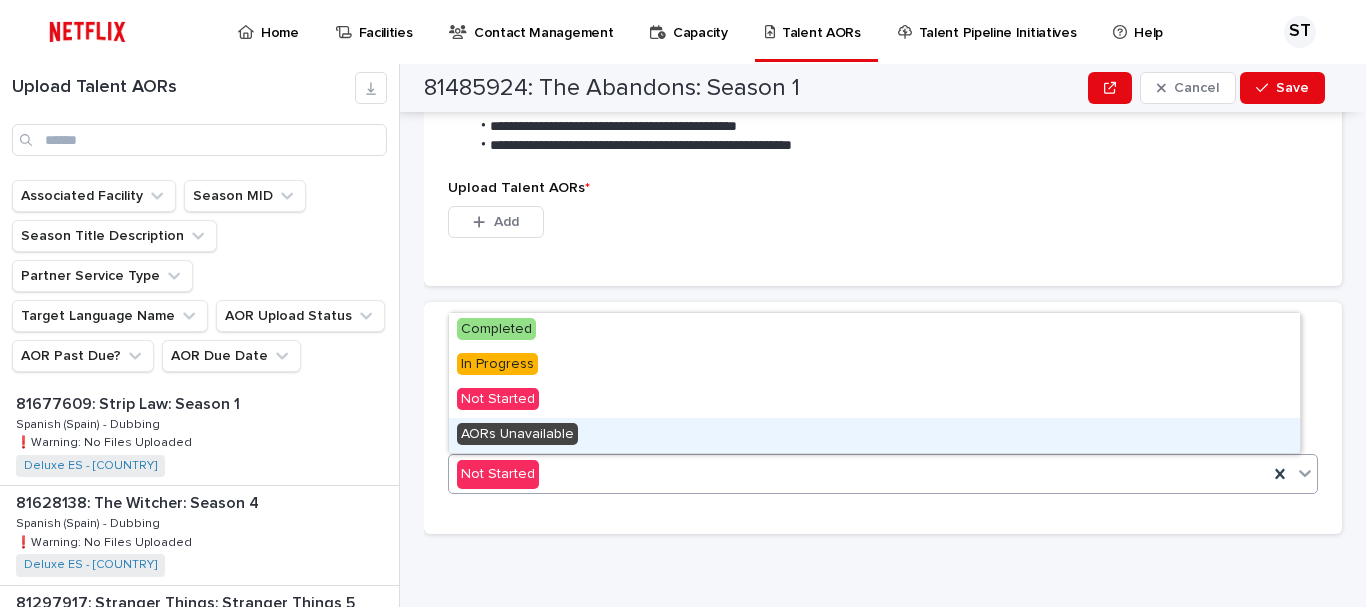 click on "AORs Unavailable" at bounding box center (517, 434) 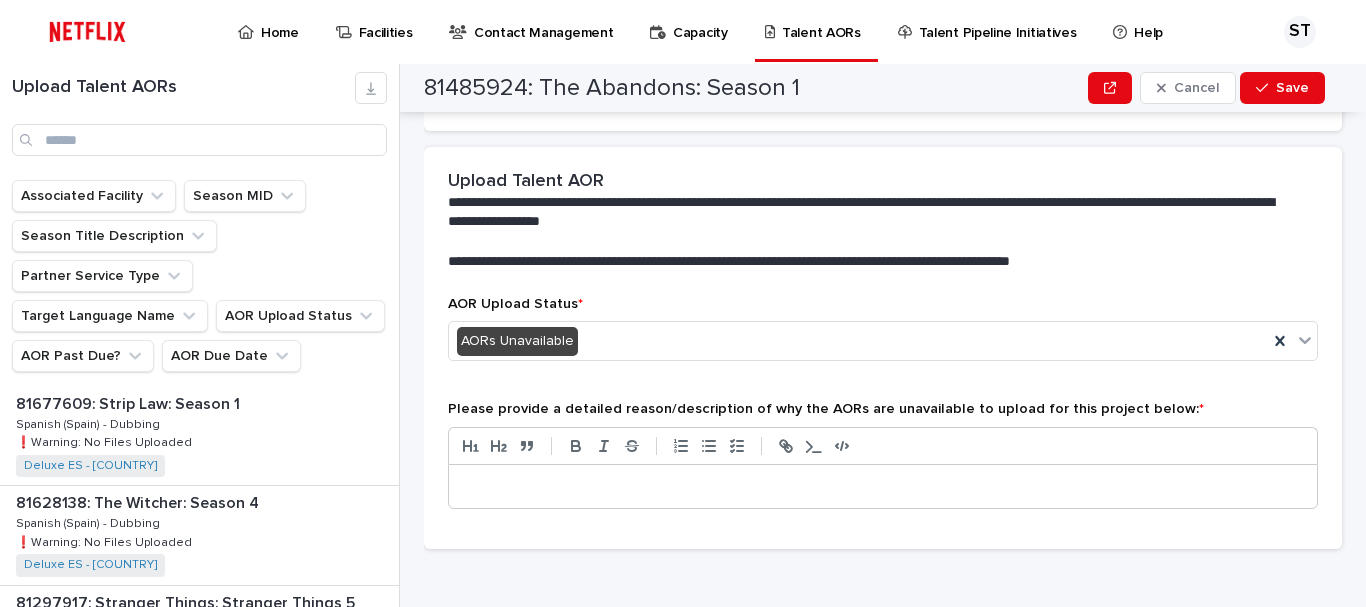scroll, scrollTop: 450, scrollLeft: 0, axis: vertical 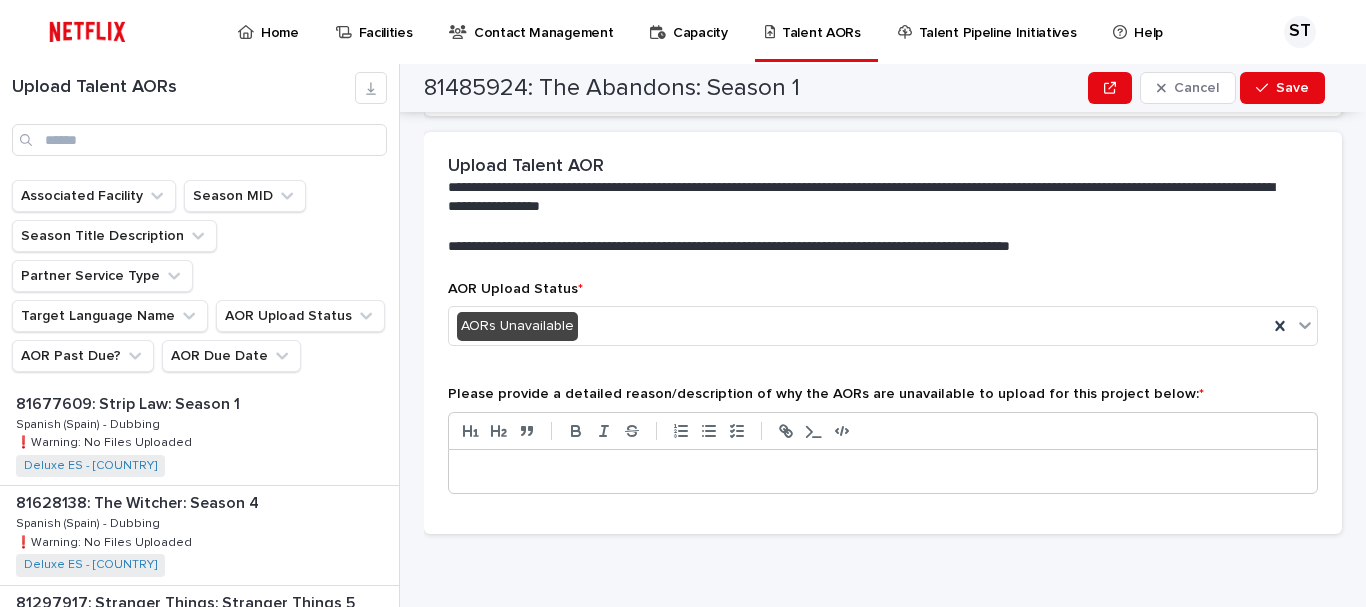 click at bounding box center (883, 472) 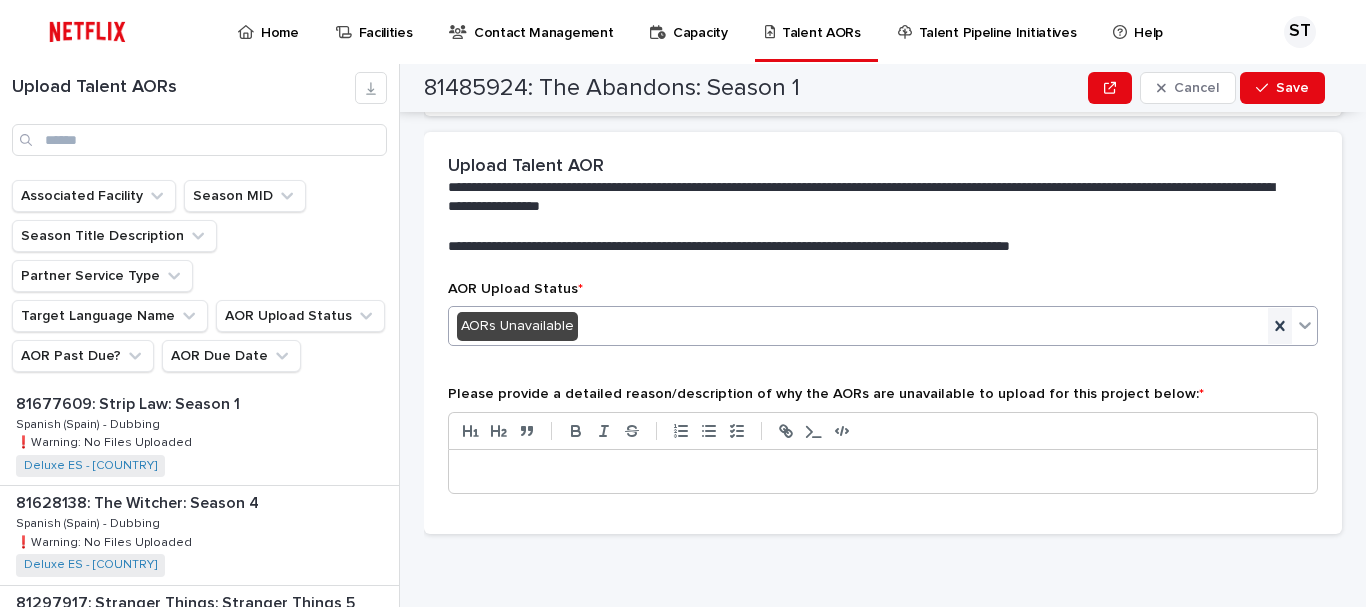 click 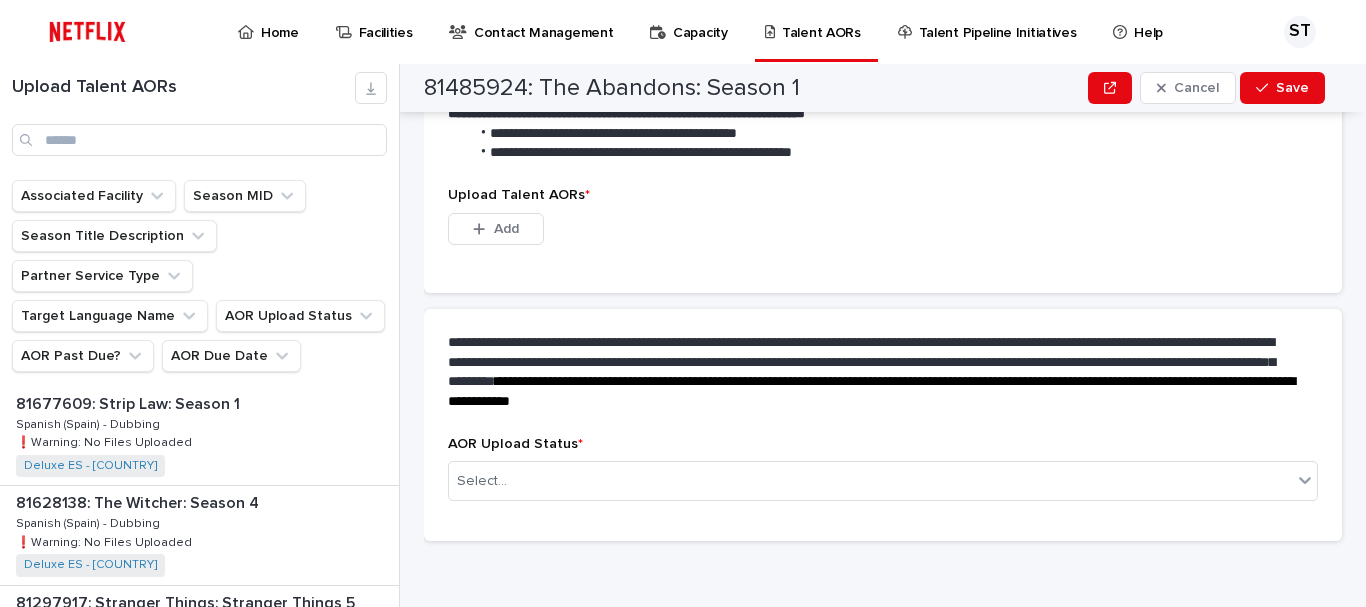 scroll, scrollTop: 514, scrollLeft: 0, axis: vertical 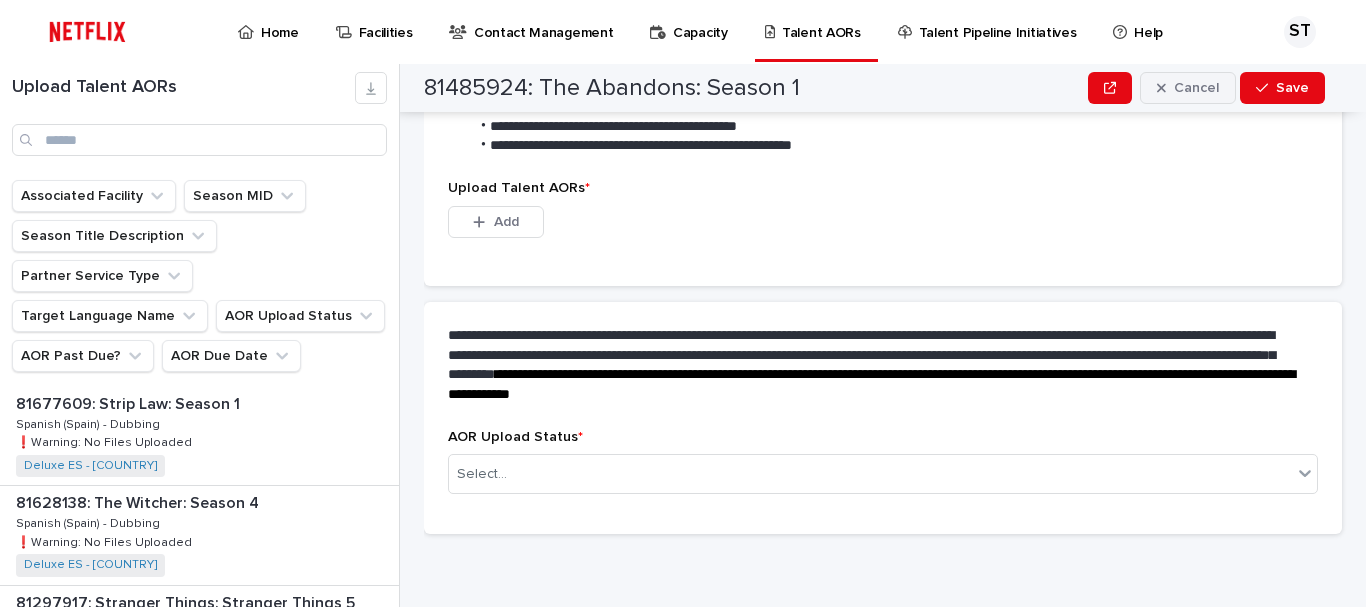 click on "Cancel" at bounding box center (1196, 88) 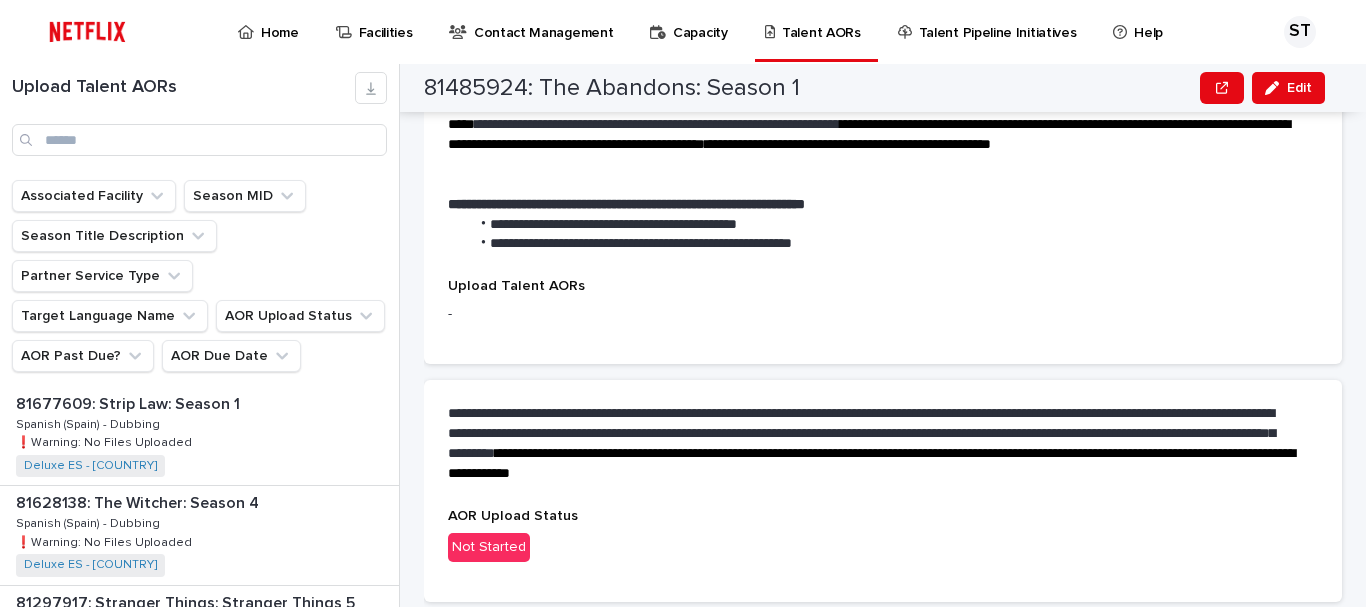 scroll, scrollTop: 548, scrollLeft: 0, axis: vertical 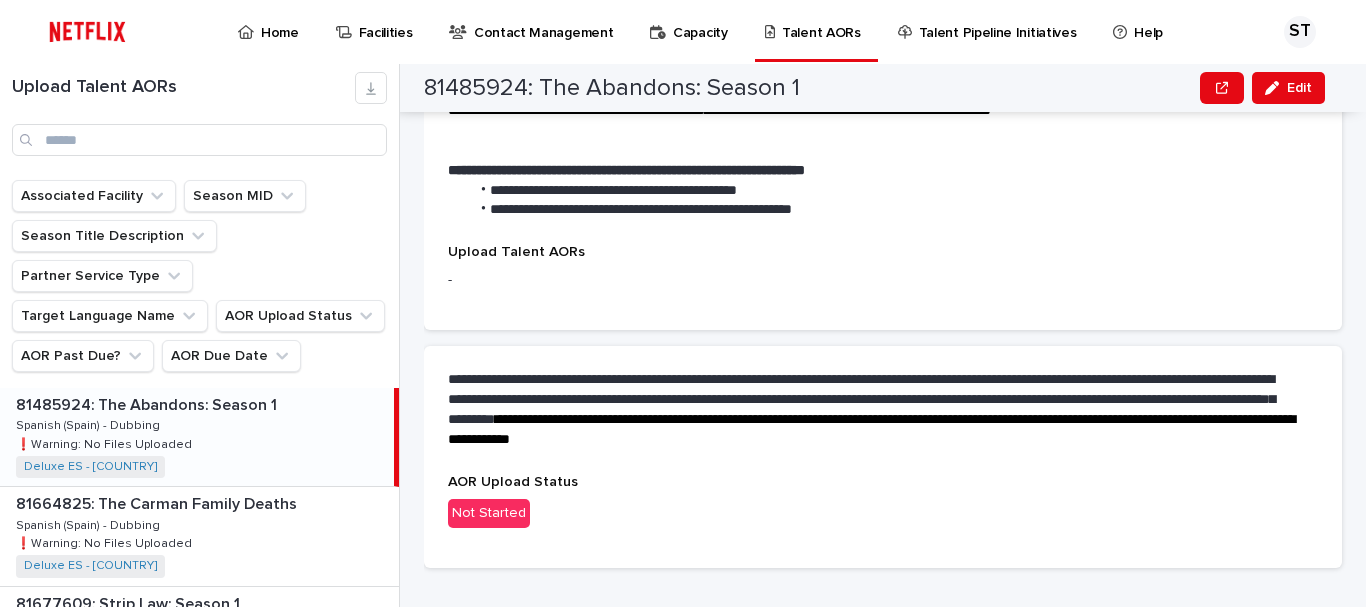 click on "Talent Pipeline Initiatives" at bounding box center (998, 21) 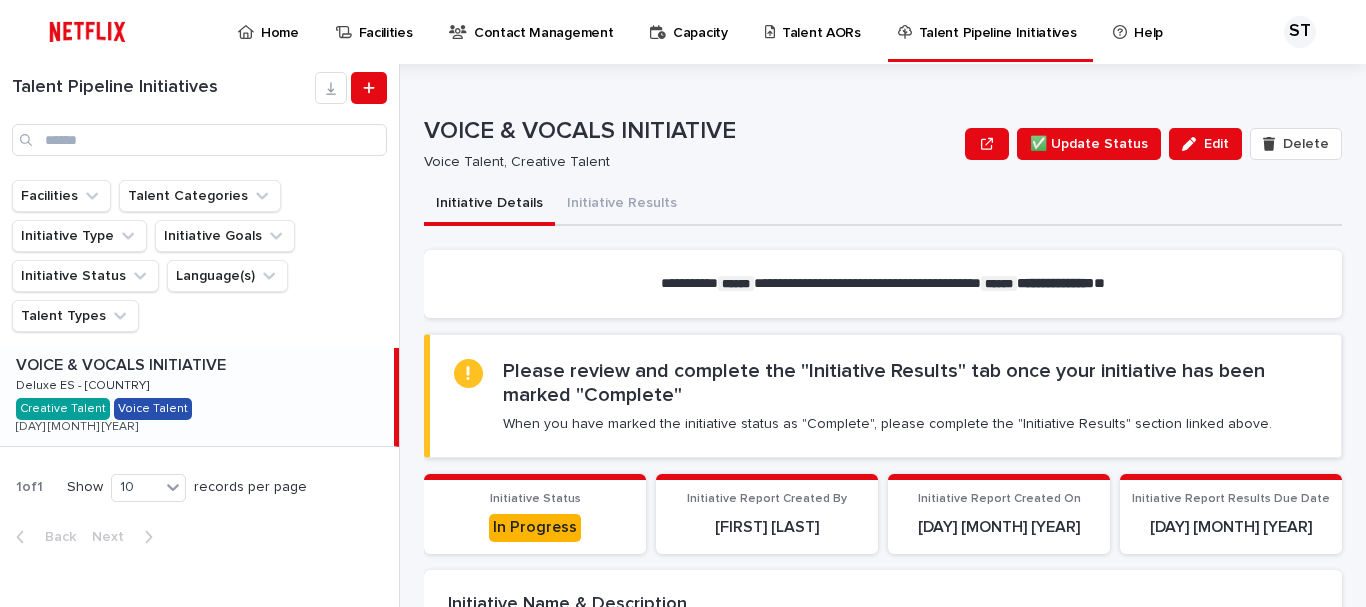 click on "VOICE & VOCALS INITIATIVE" at bounding box center [123, 363] 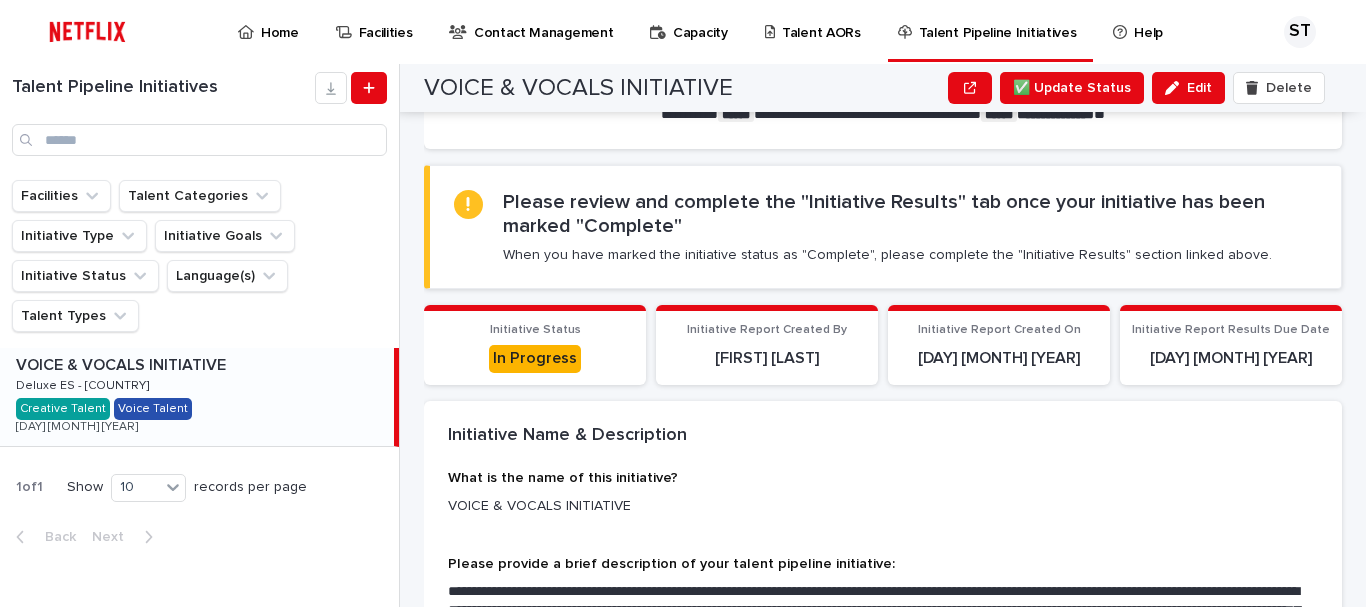 scroll, scrollTop: 0, scrollLeft: 0, axis: both 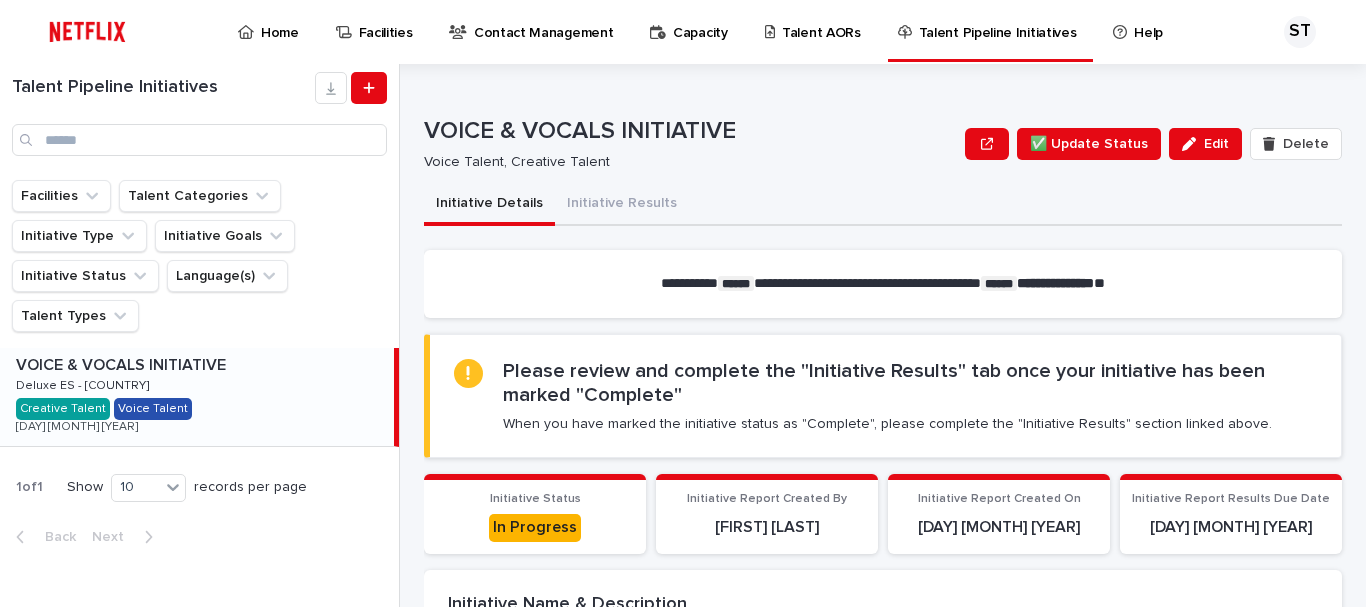 click on "Help" at bounding box center [1148, 21] 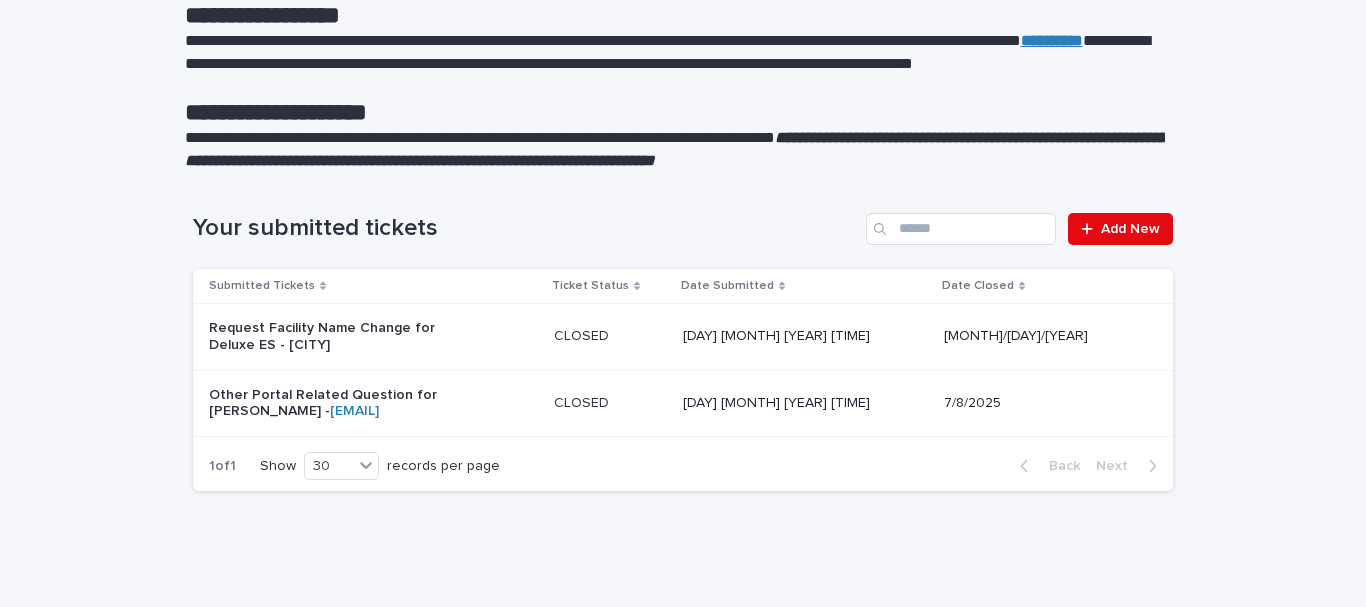 scroll, scrollTop: 0, scrollLeft: 0, axis: both 